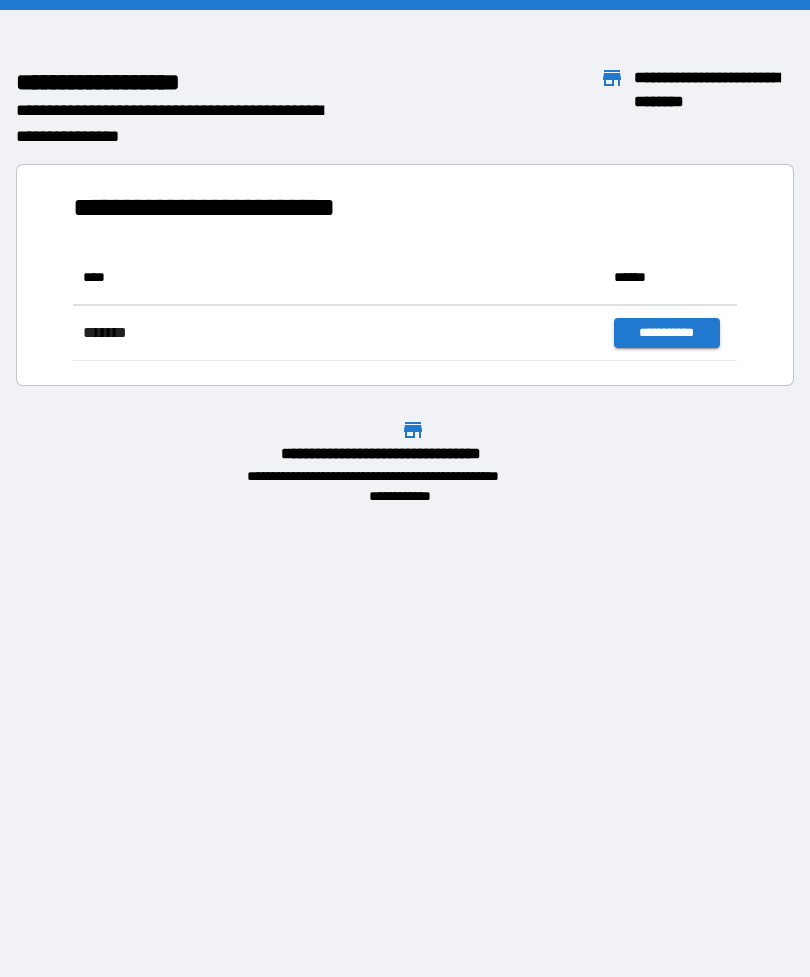 scroll, scrollTop: 0, scrollLeft: 0, axis: both 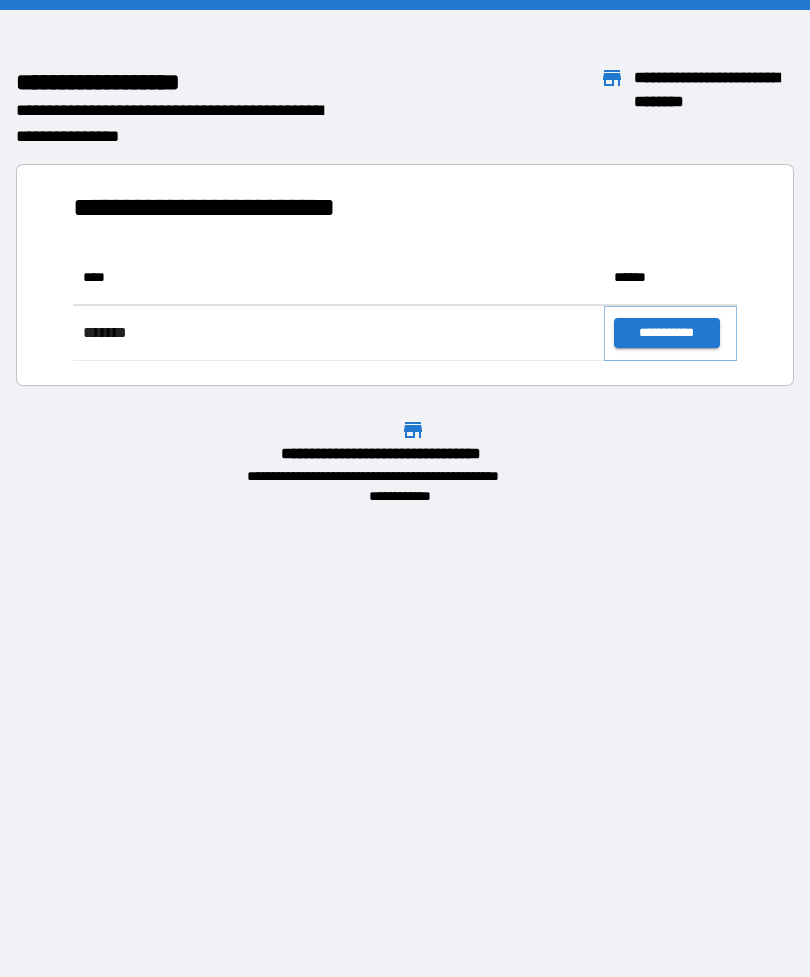 click on "**********" at bounding box center (666, 333) 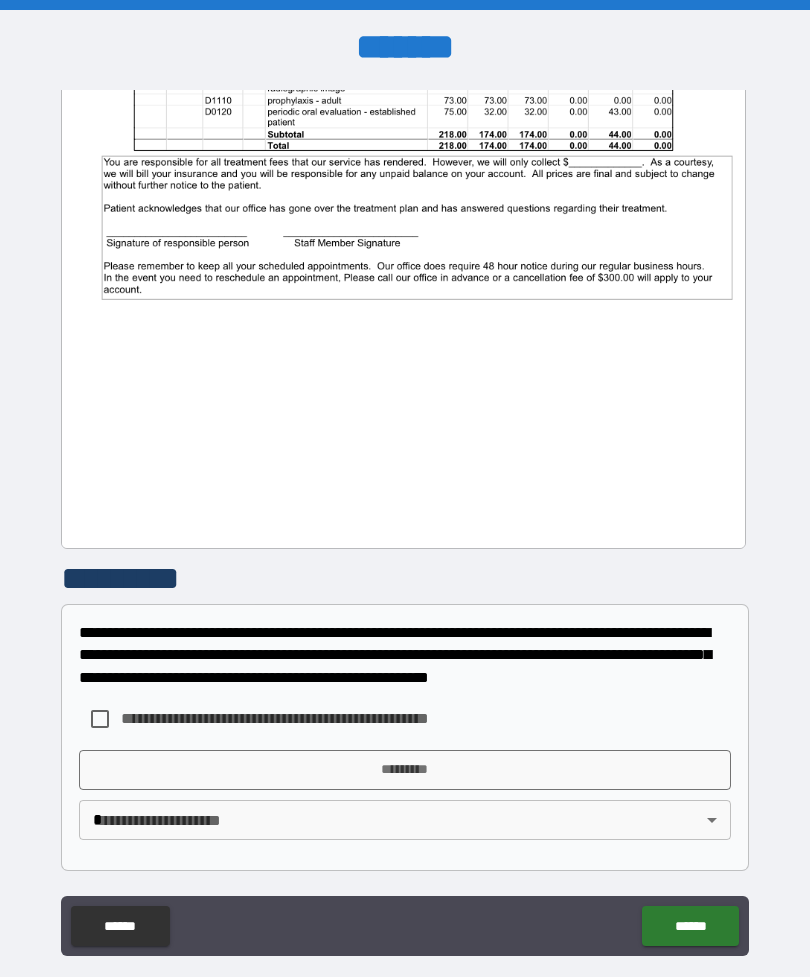 scroll, scrollTop: 458, scrollLeft: 0, axis: vertical 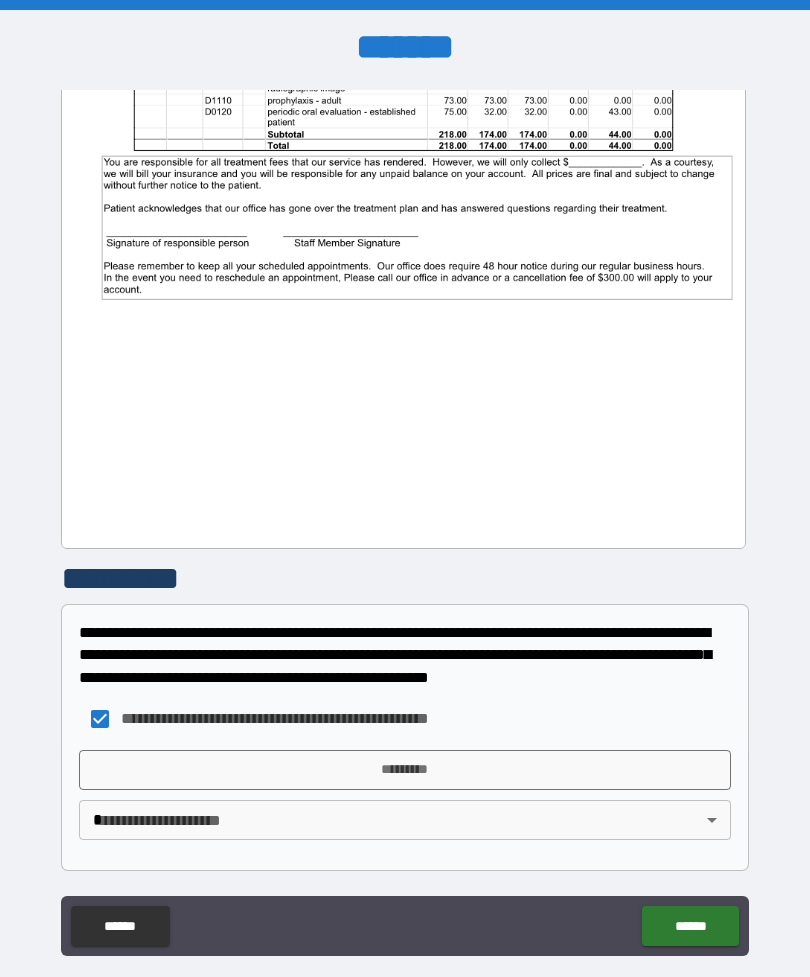 click on "*********" at bounding box center (405, 770) 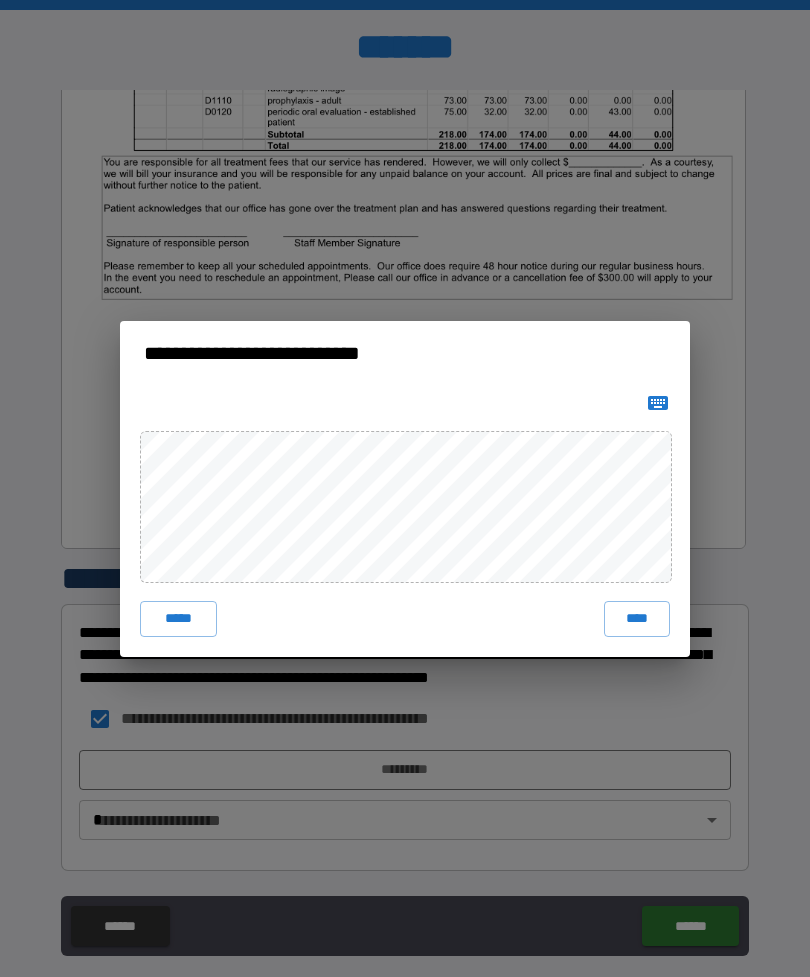click on "****" at bounding box center [637, 619] 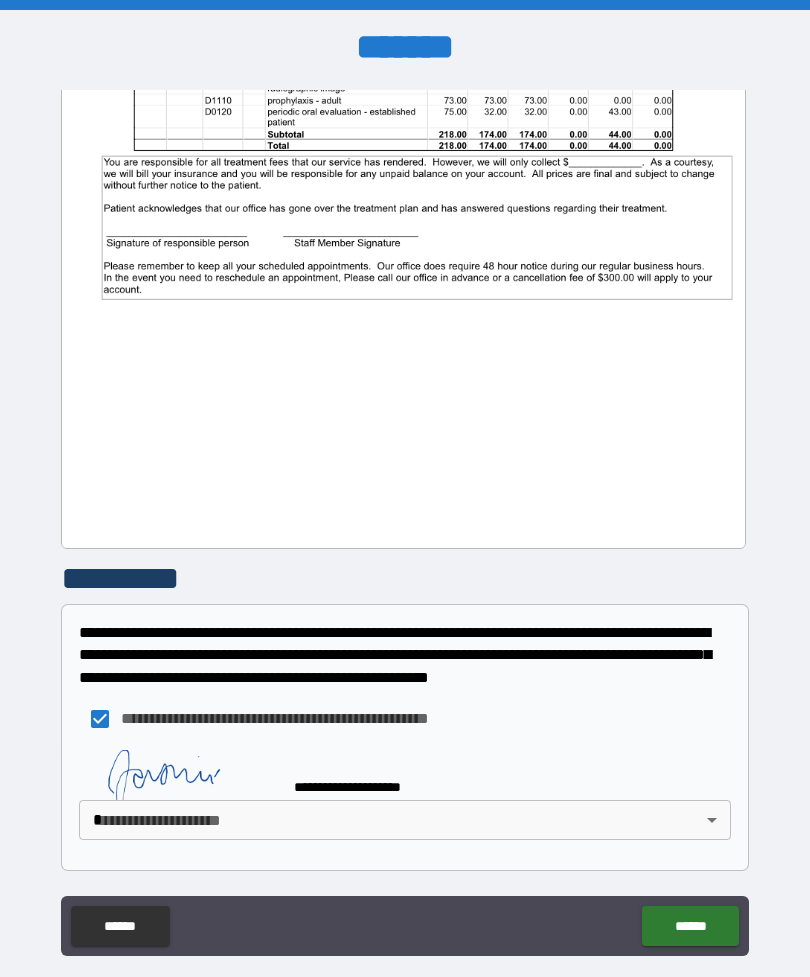 scroll, scrollTop: 448, scrollLeft: 0, axis: vertical 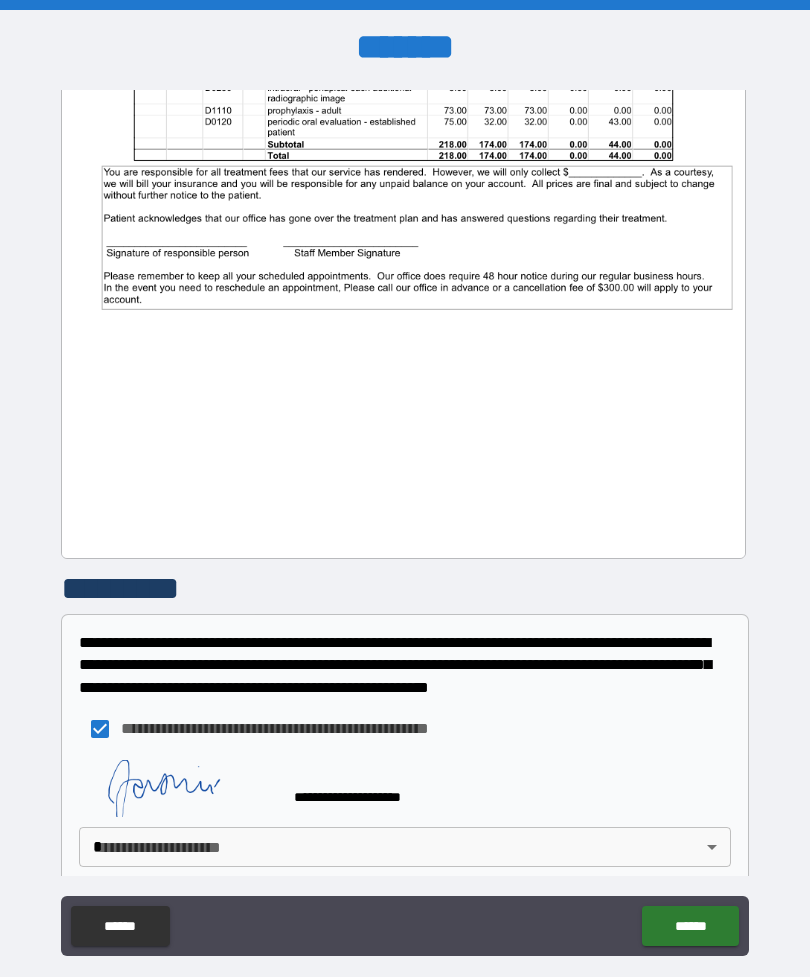 click on "******" at bounding box center [690, 926] 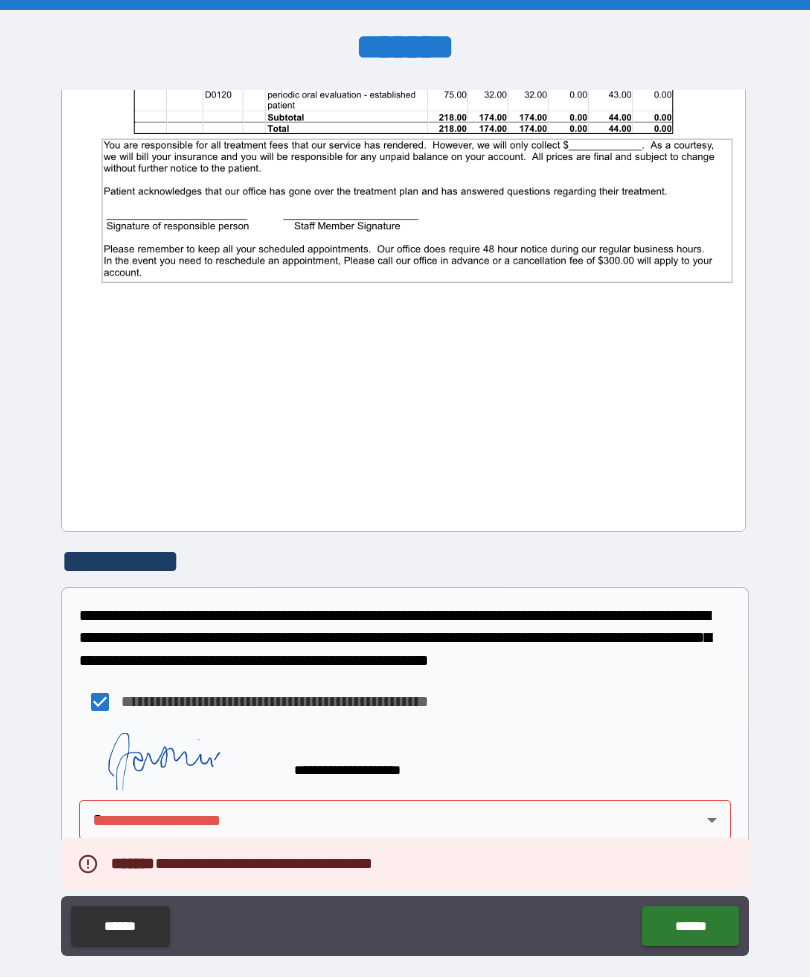 scroll, scrollTop: 475, scrollLeft: 0, axis: vertical 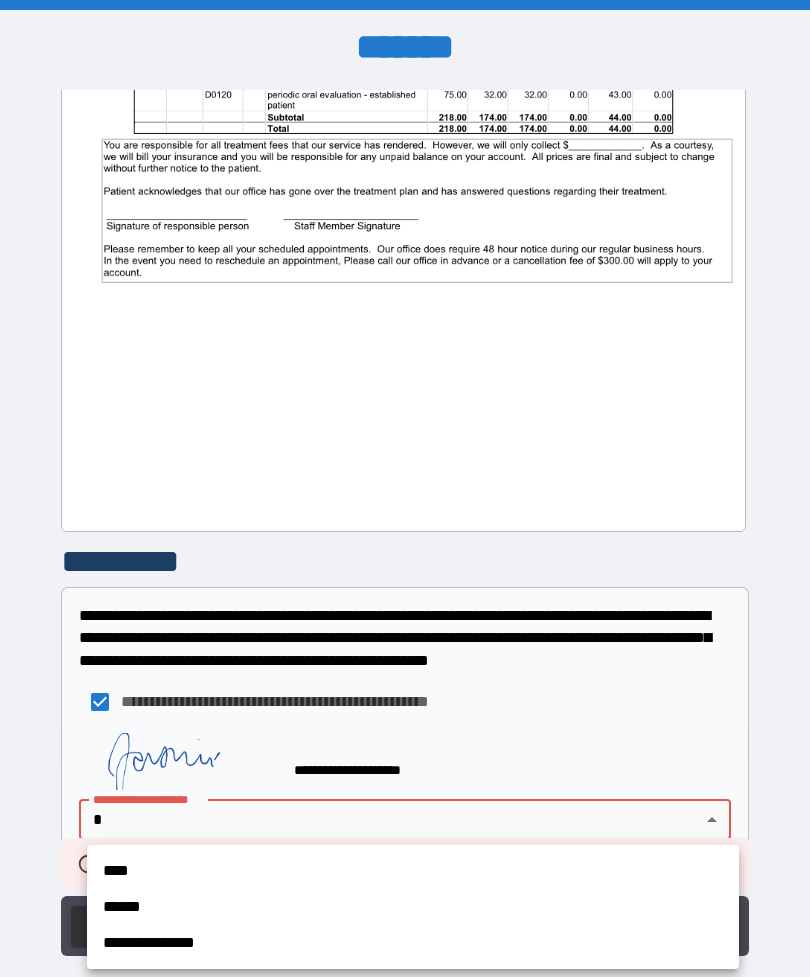 click on "****" at bounding box center [413, 871] 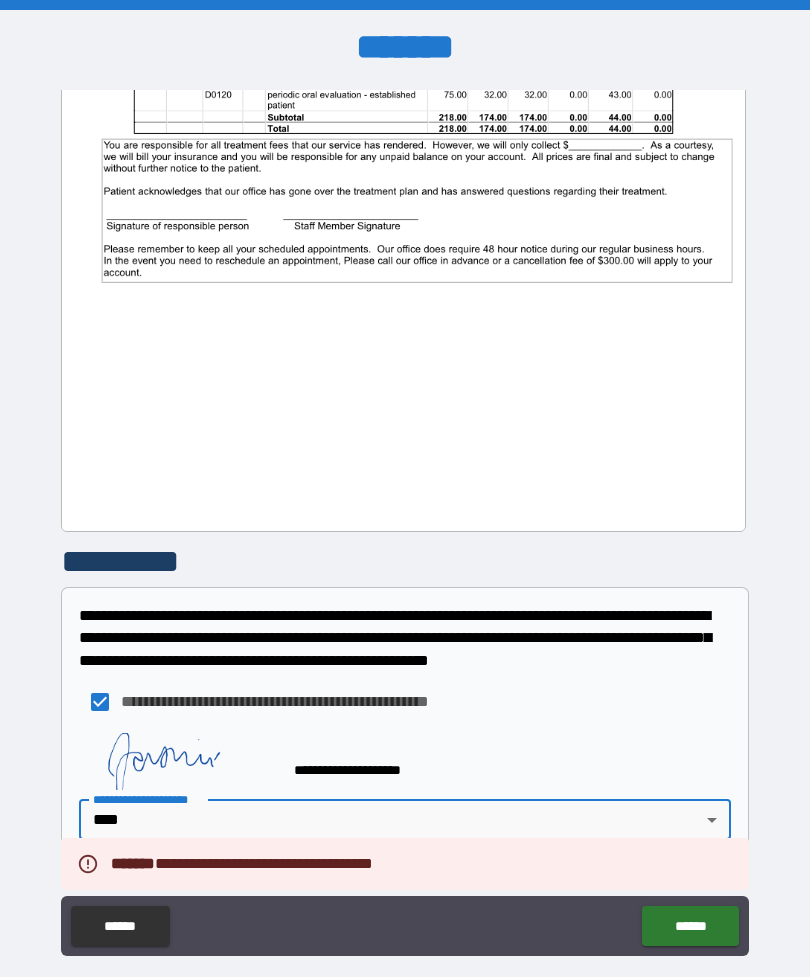 click on "******" at bounding box center (690, 926) 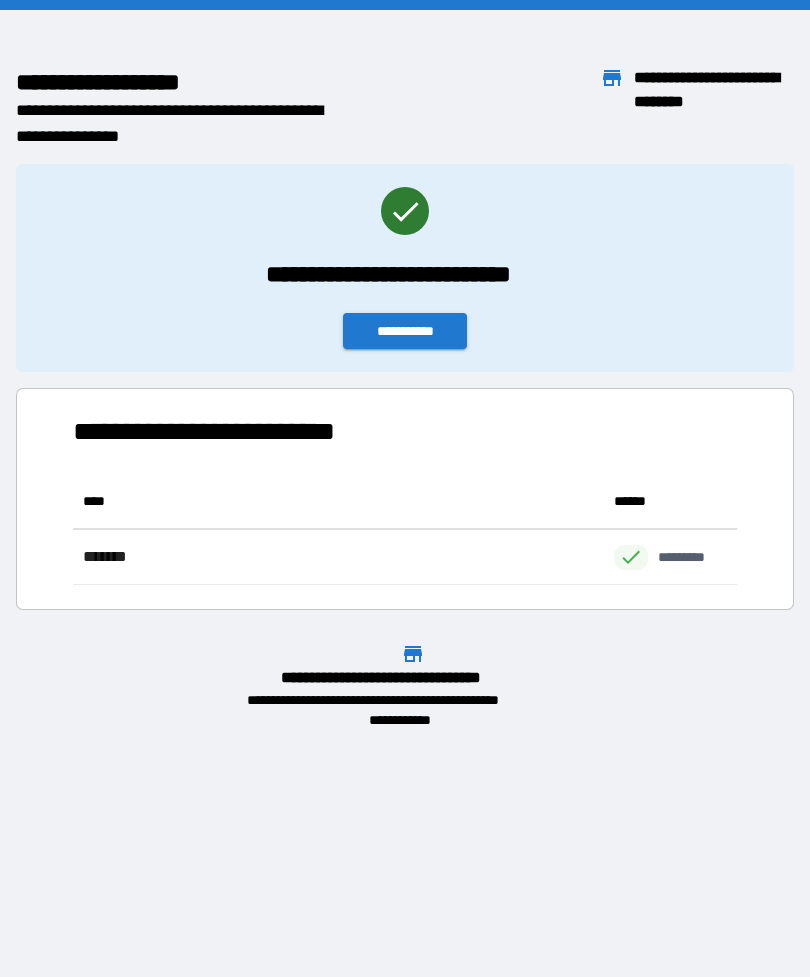 scroll, scrollTop: 1, scrollLeft: 1, axis: both 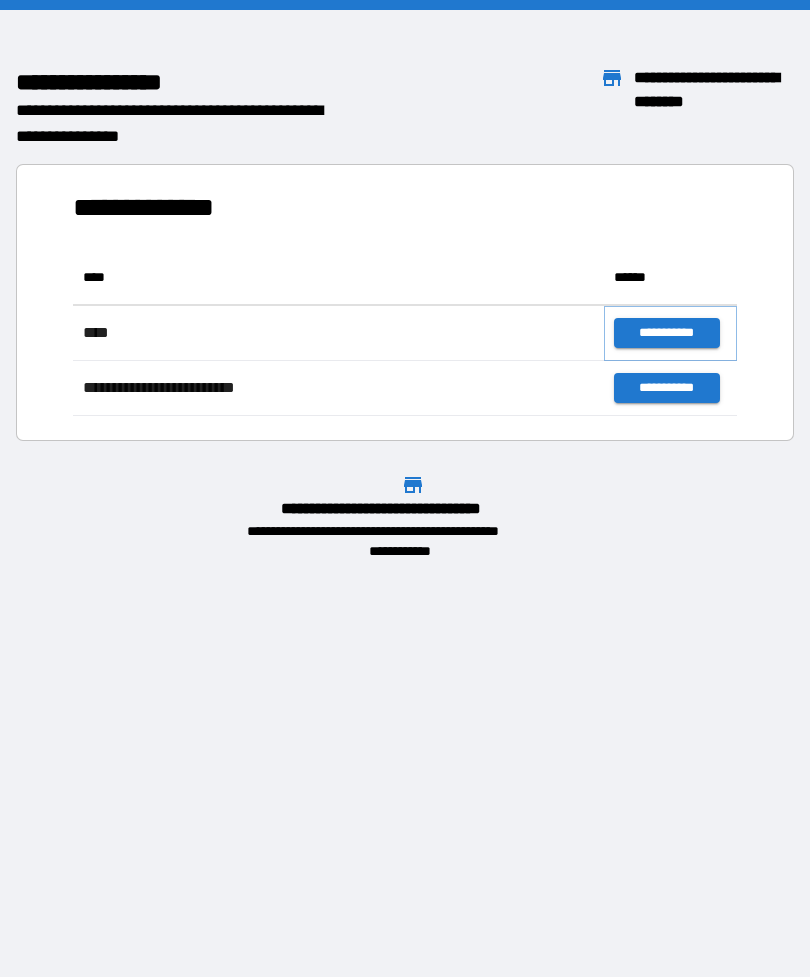 click on "**********" at bounding box center [666, 333] 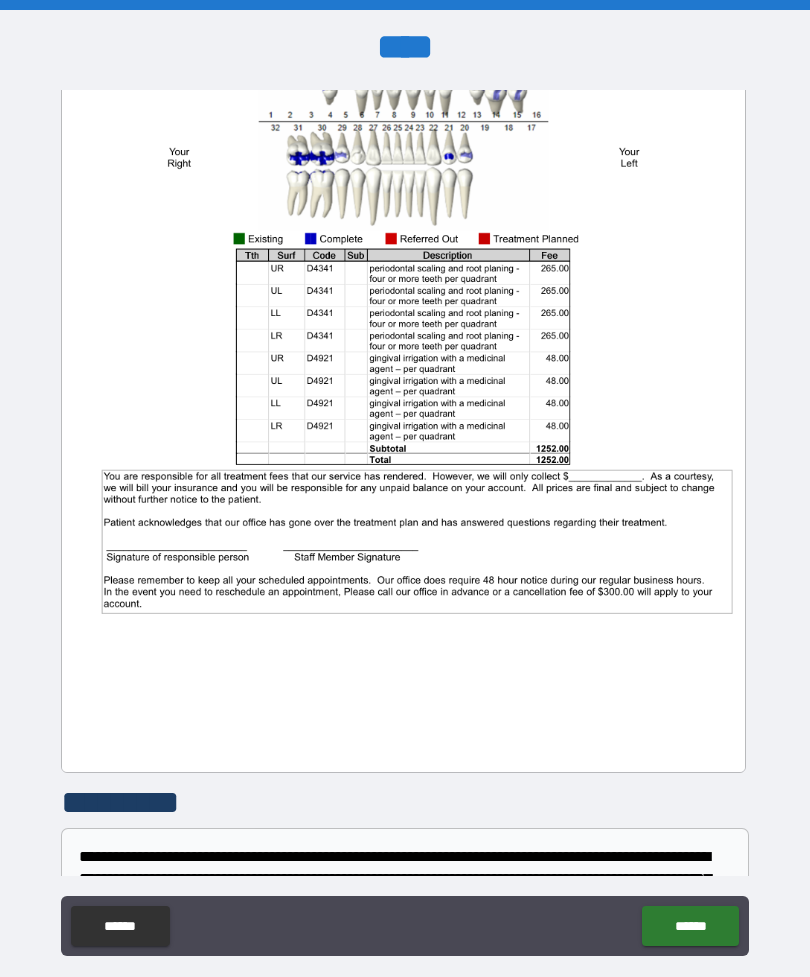 scroll, scrollTop: 233, scrollLeft: 0, axis: vertical 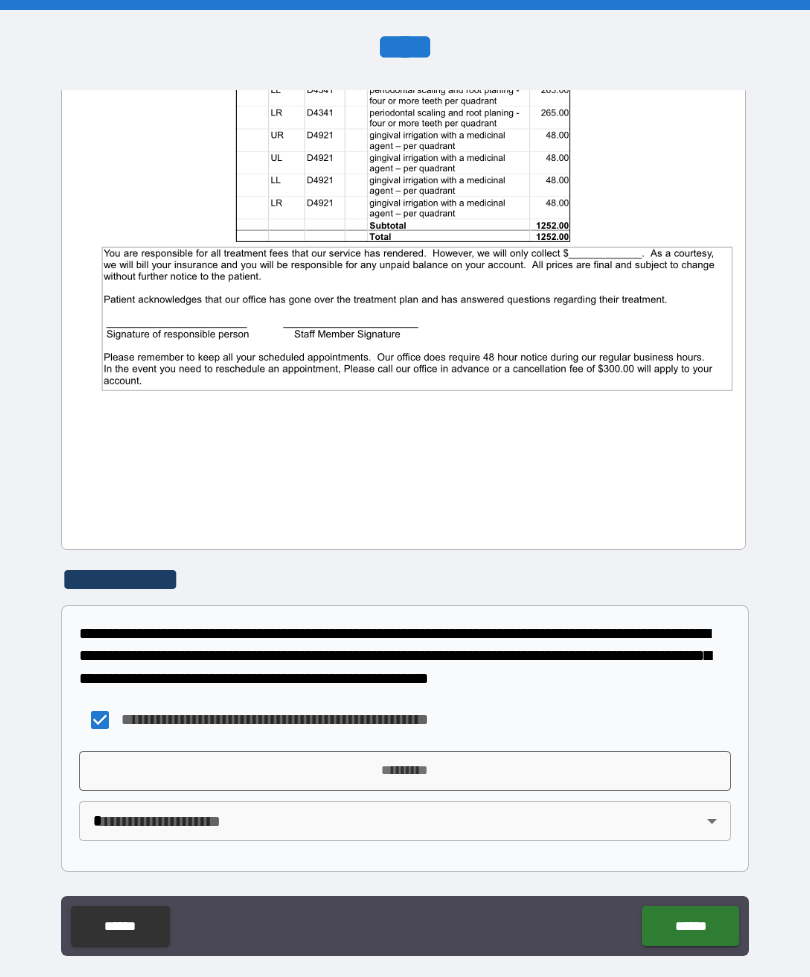 click on "*********" at bounding box center (405, 771) 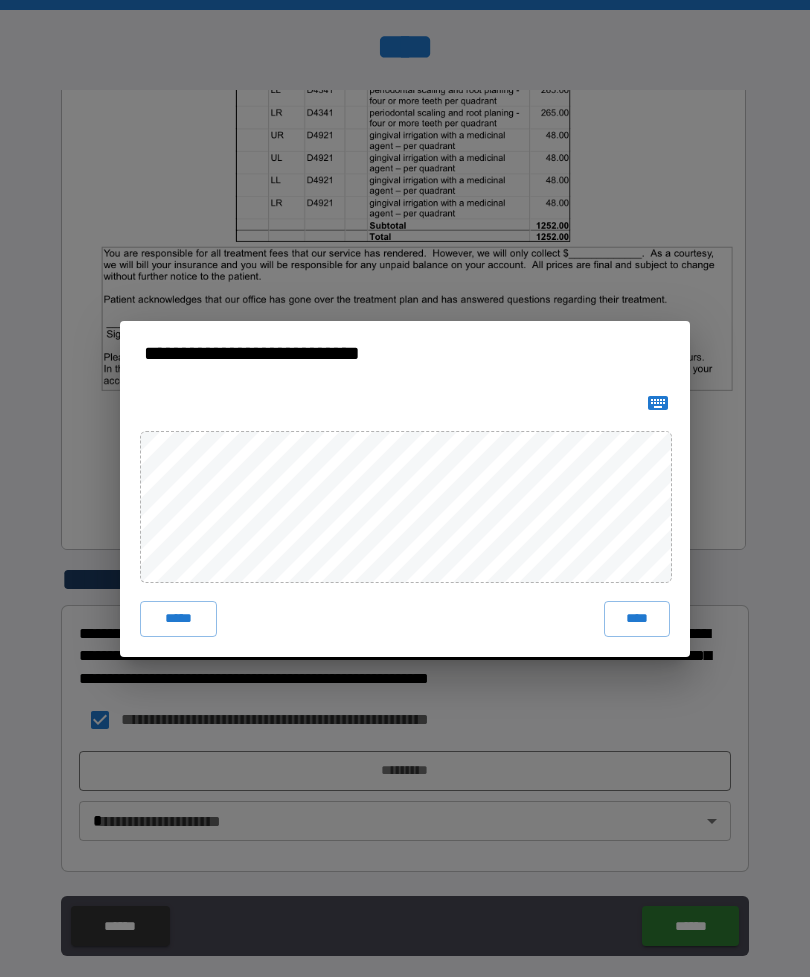 click on "****" at bounding box center [637, 619] 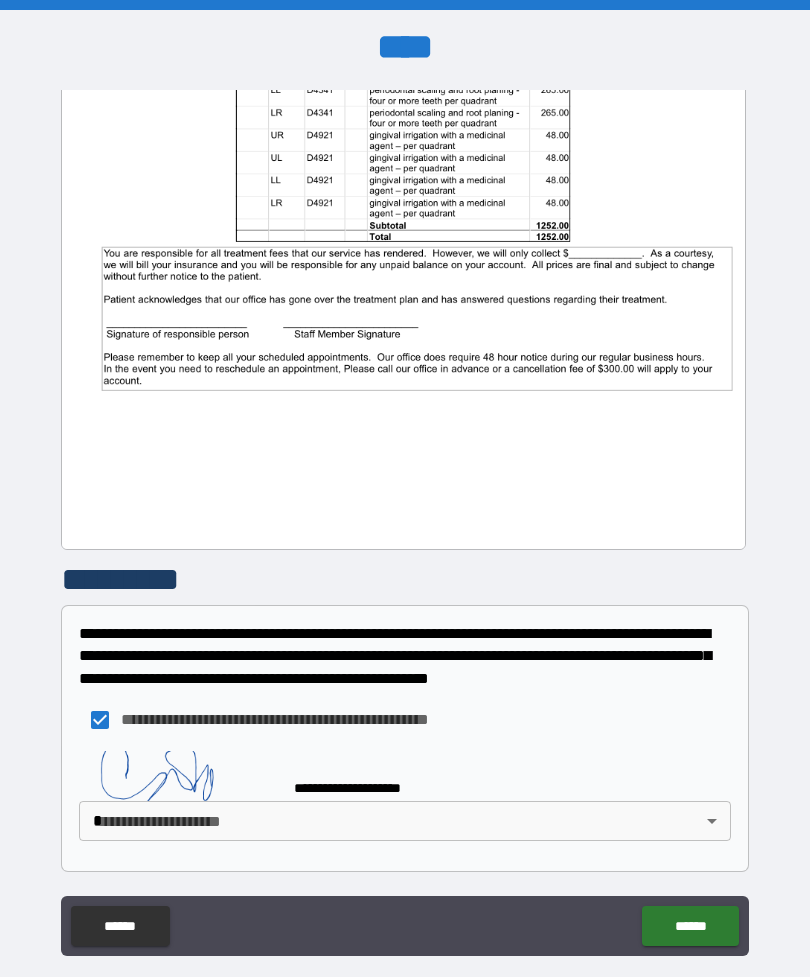 scroll, scrollTop: 448, scrollLeft: 0, axis: vertical 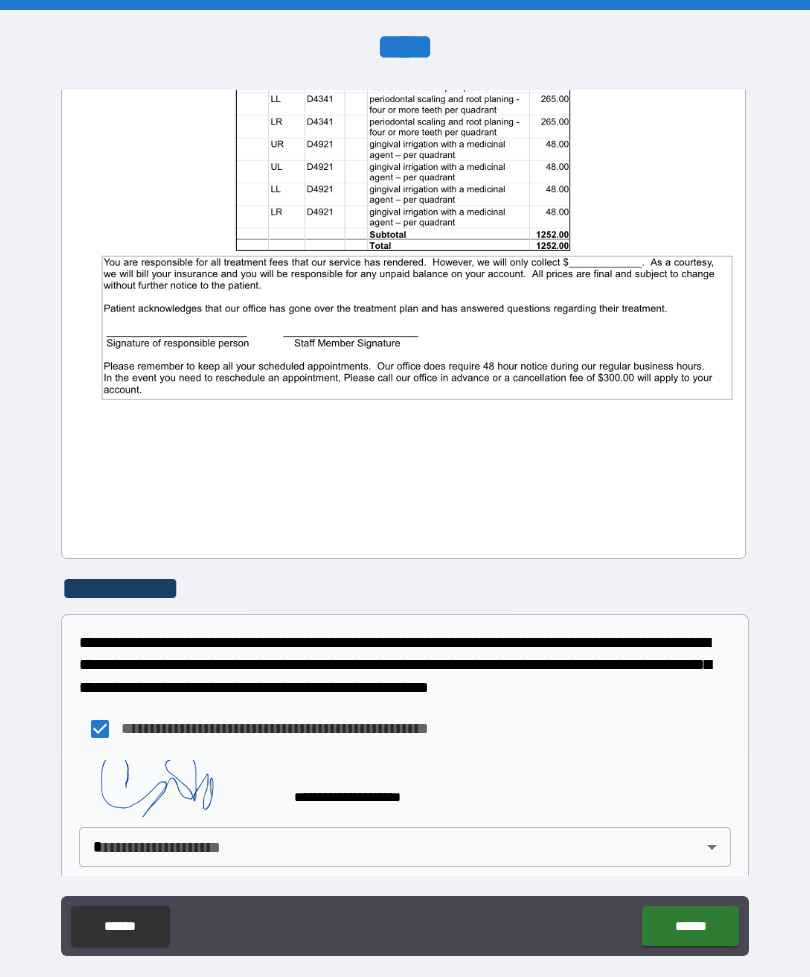 click on "**********" at bounding box center (405, 520) 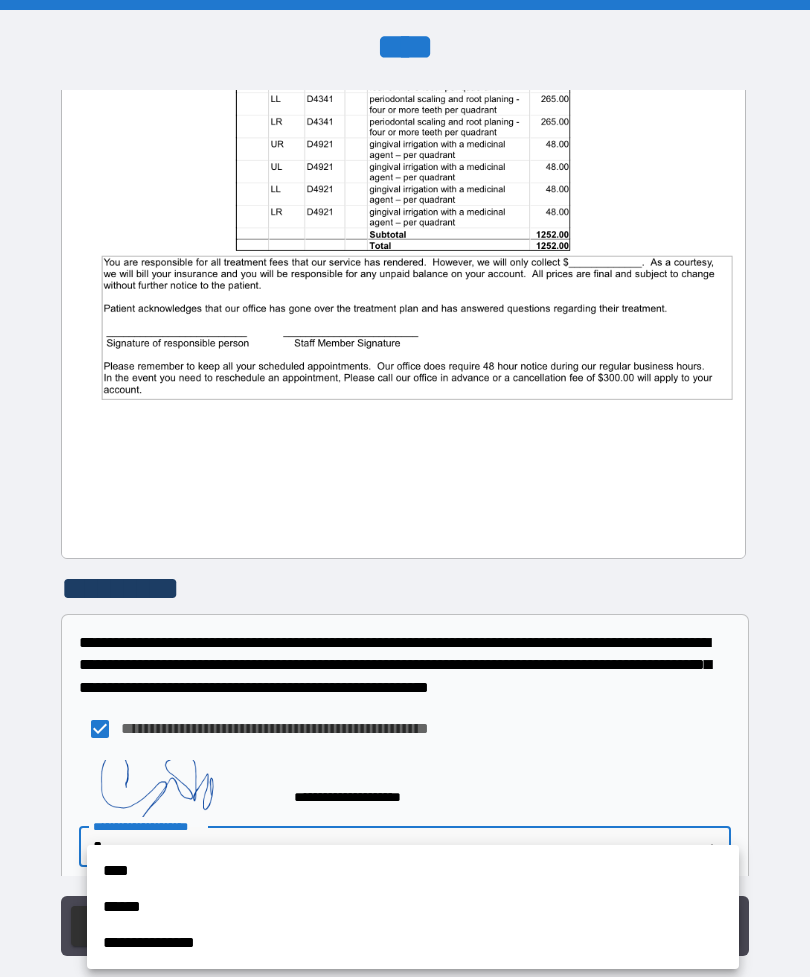 click at bounding box center [405, 488] 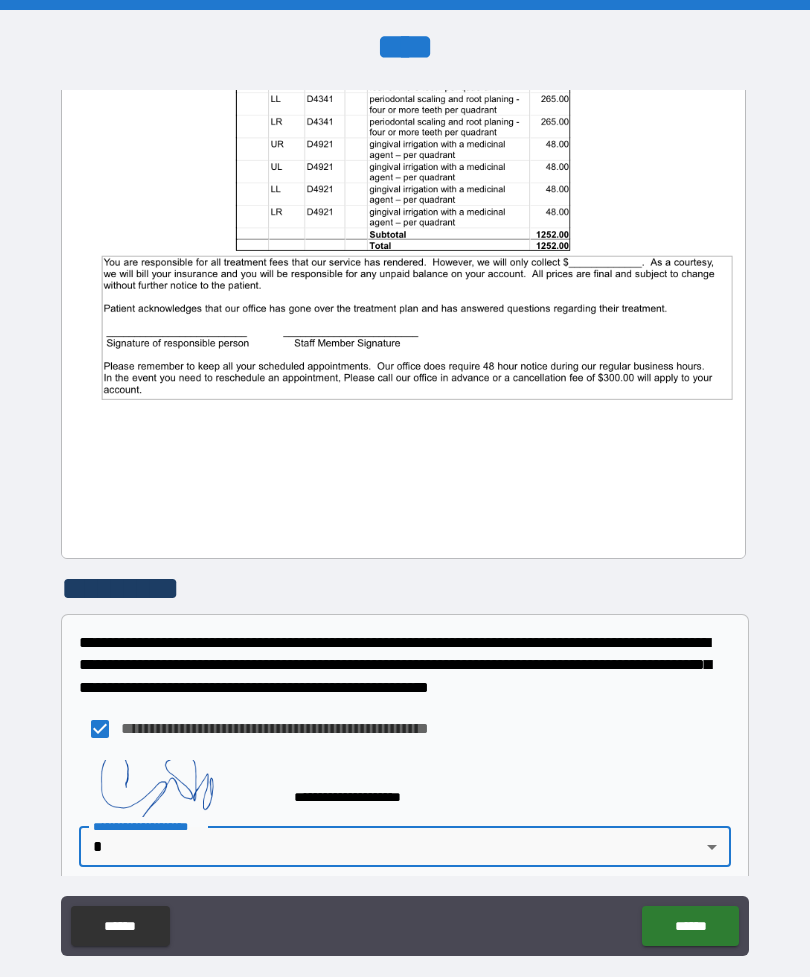 click on "**********" at bounding box center [405, 520] 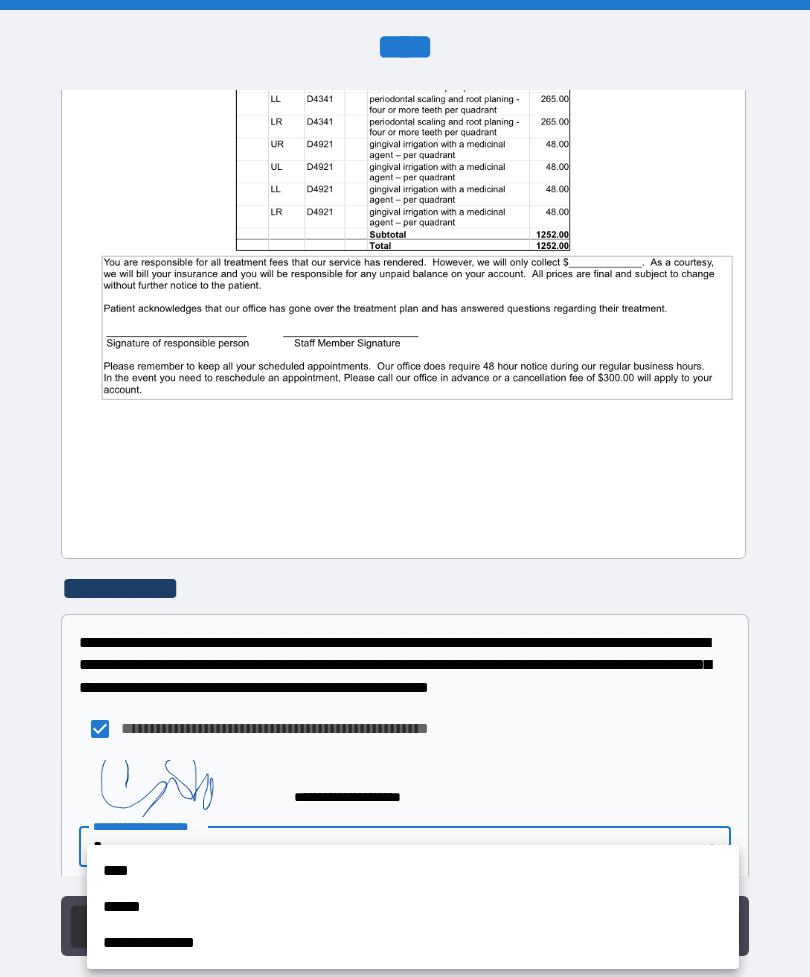 click on "****" at bounding box center [413, 871] 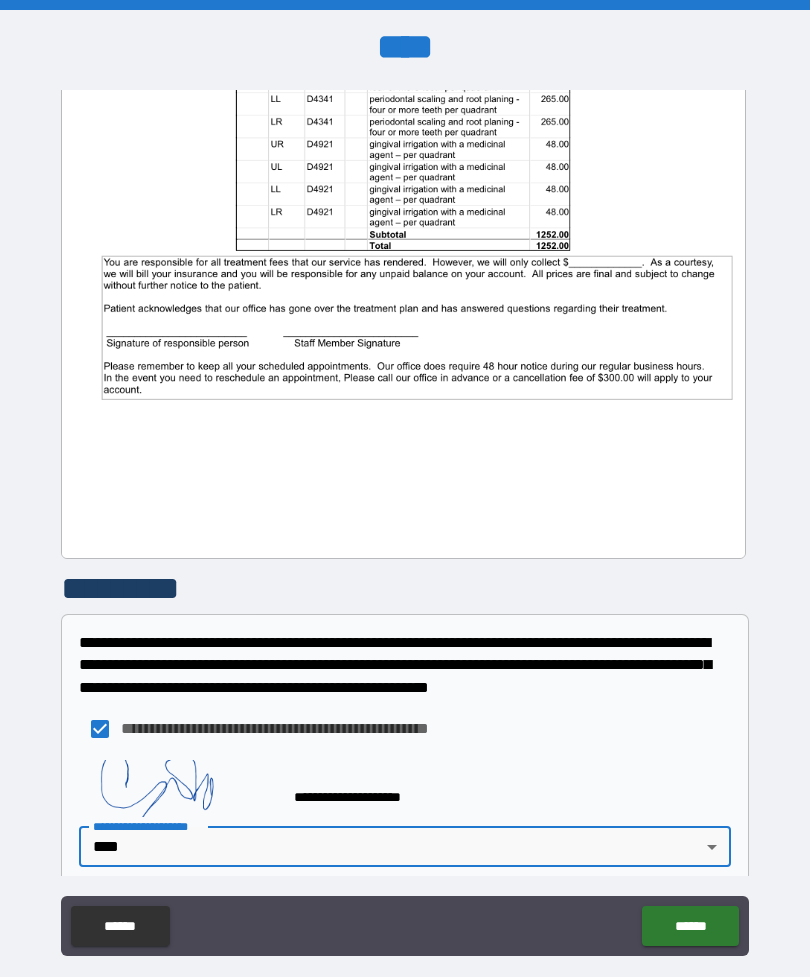 click on "******" at bounding box center [690, 926] 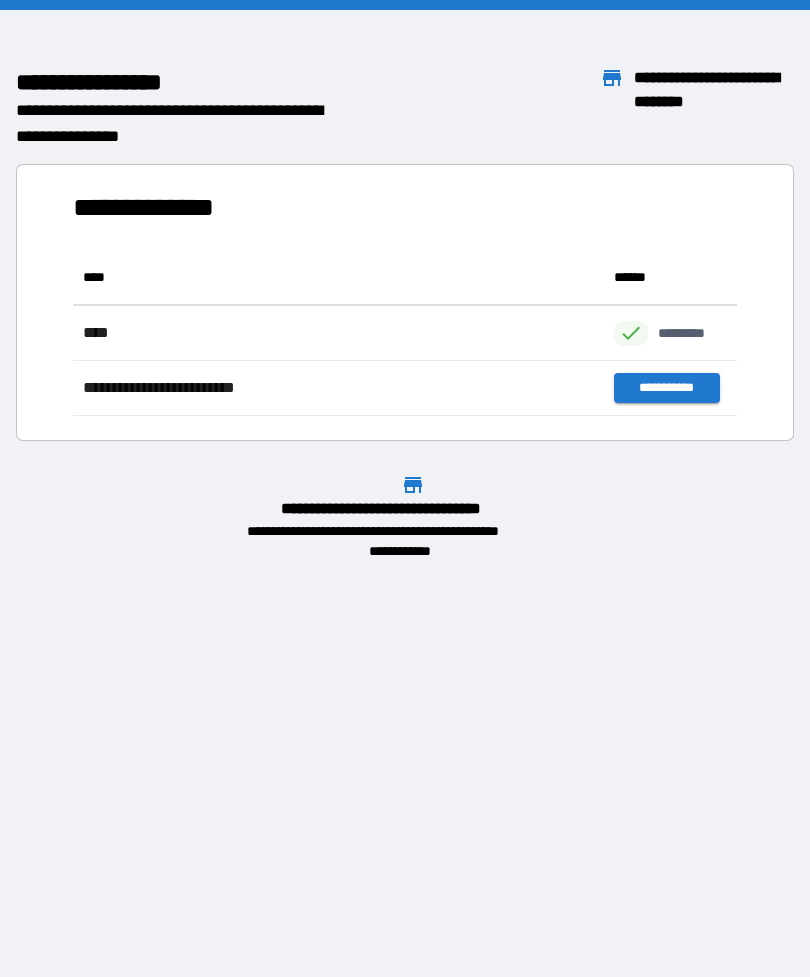 scroll, scrollTop: 1, scrollLeft: 1, axis: both 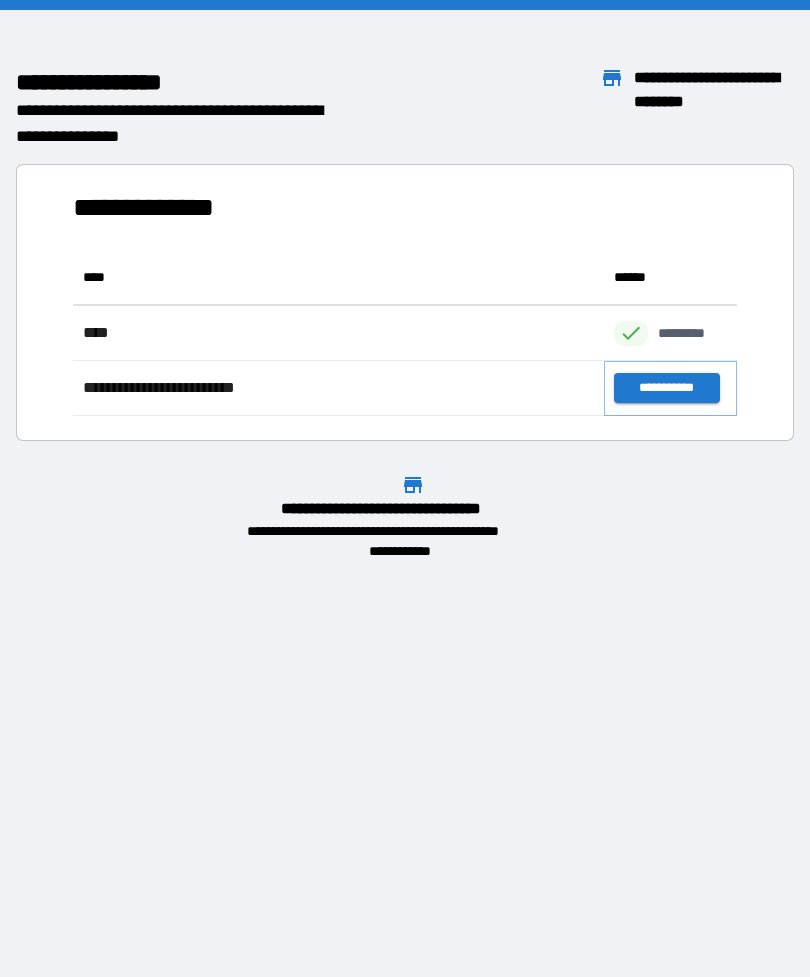 click on "**********" at bounding box center (666, 388) 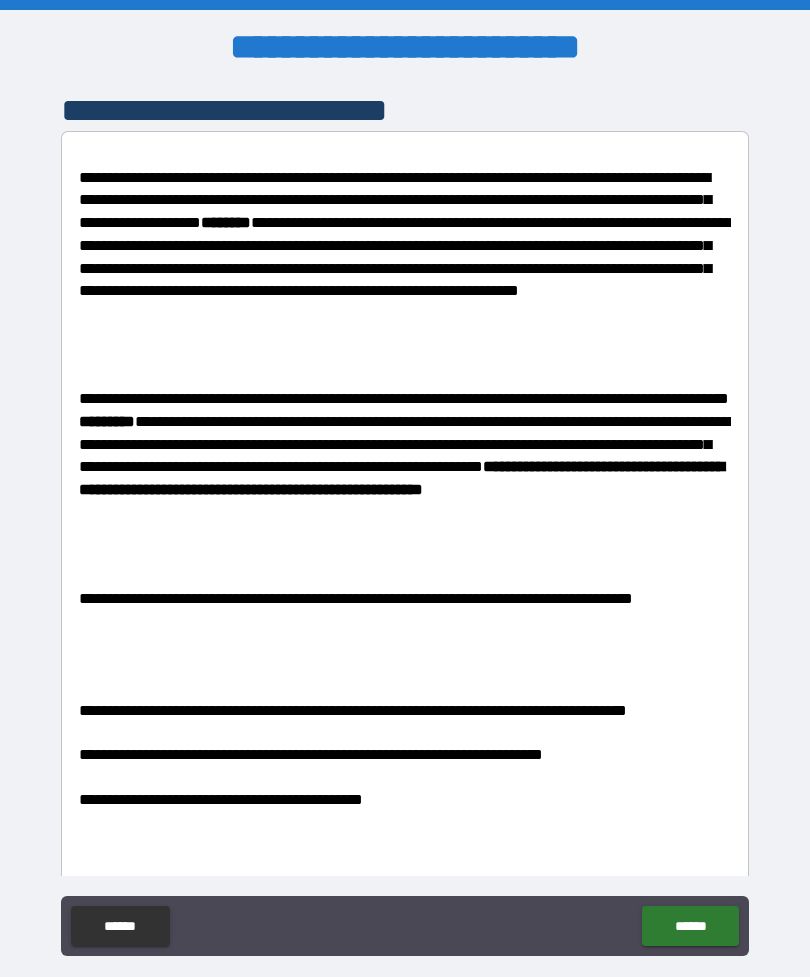click on "******" at bounding box center [690, 926] 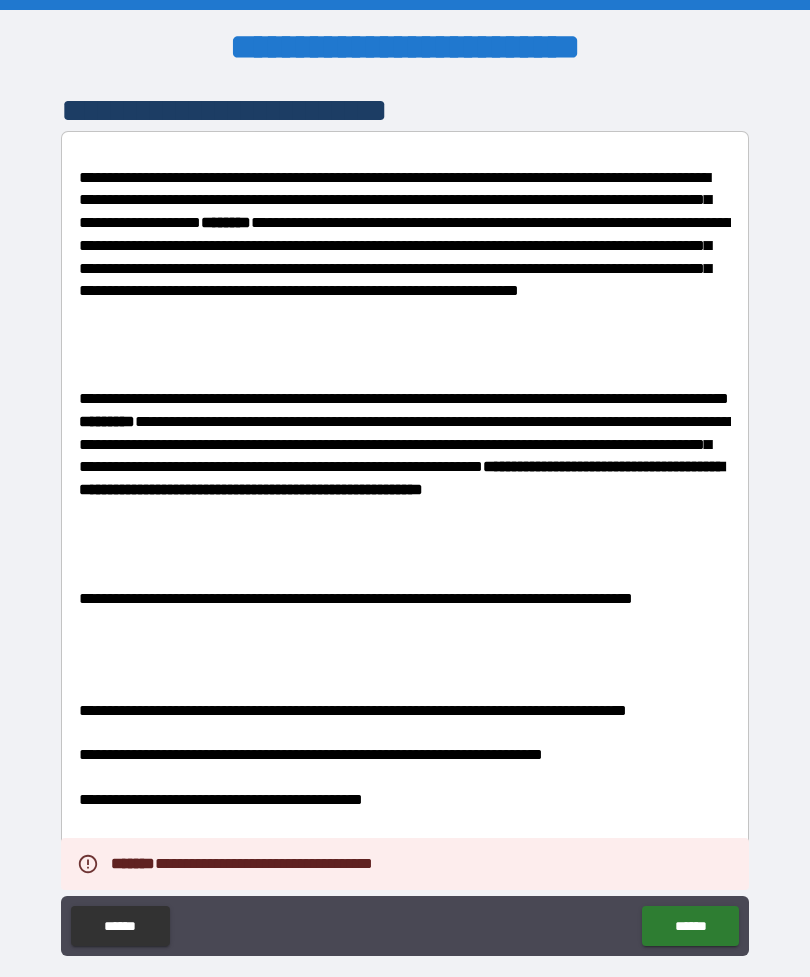 click on "******" at bounding box center (690, 926) 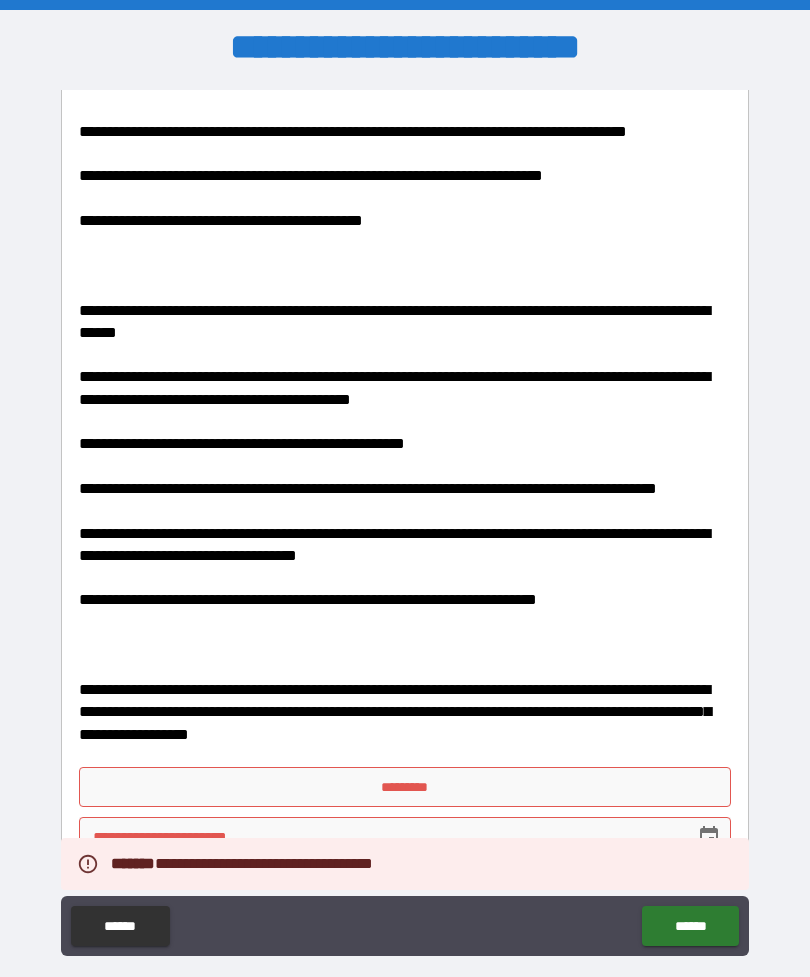 scroll, scrollTop: 577, scrollLeft: 0, axis: vertical 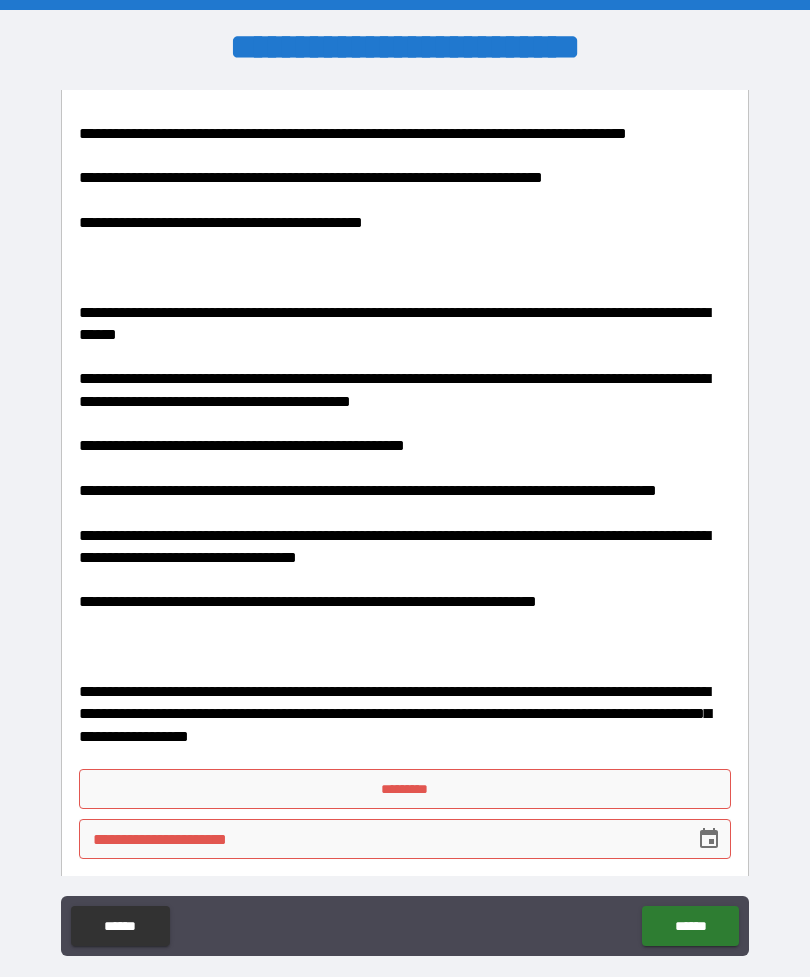 click on "*********" at bounding box center [405, 789] 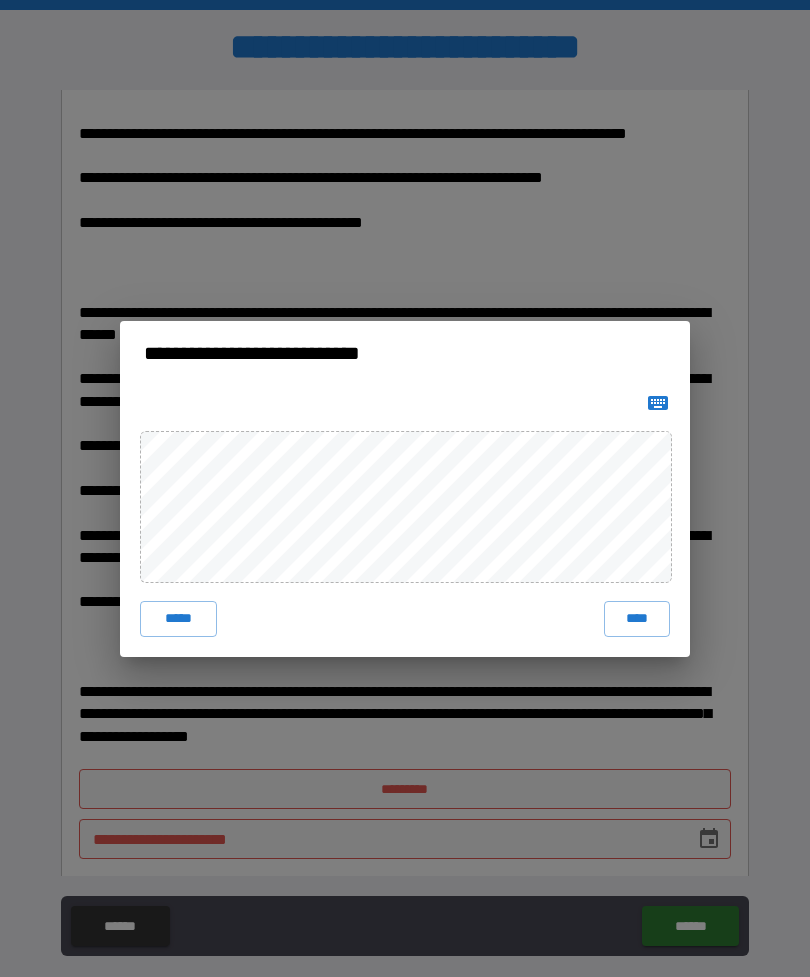 click on "****" at bounding box center [637, 619] 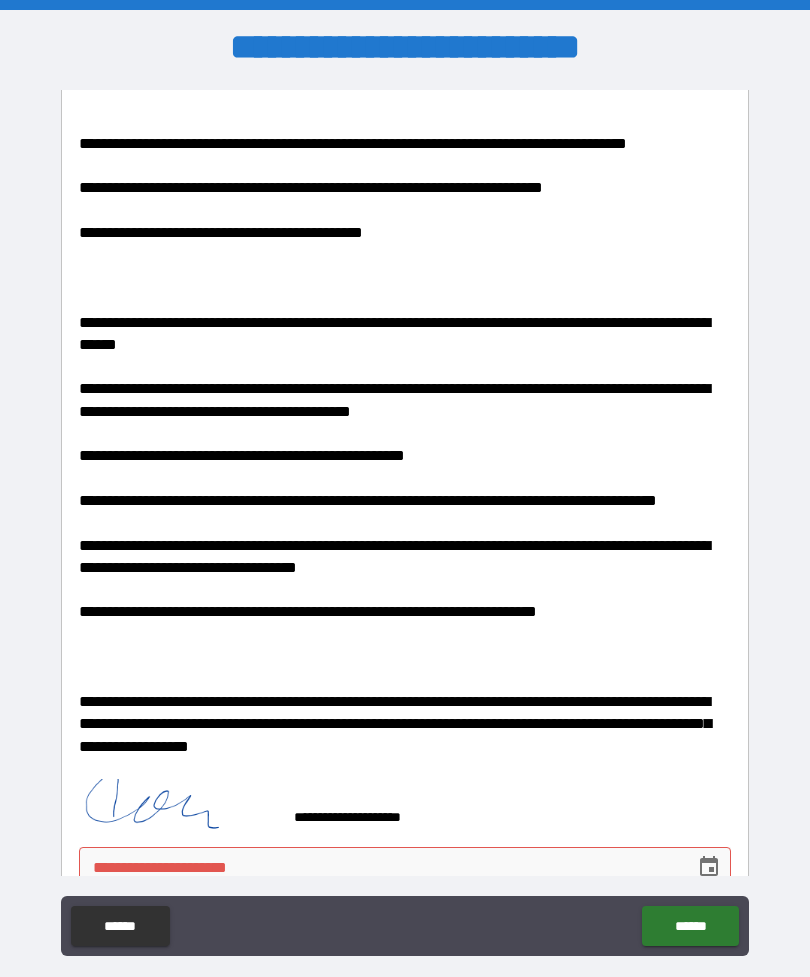 click on "******" at bounding box center (690, 926) 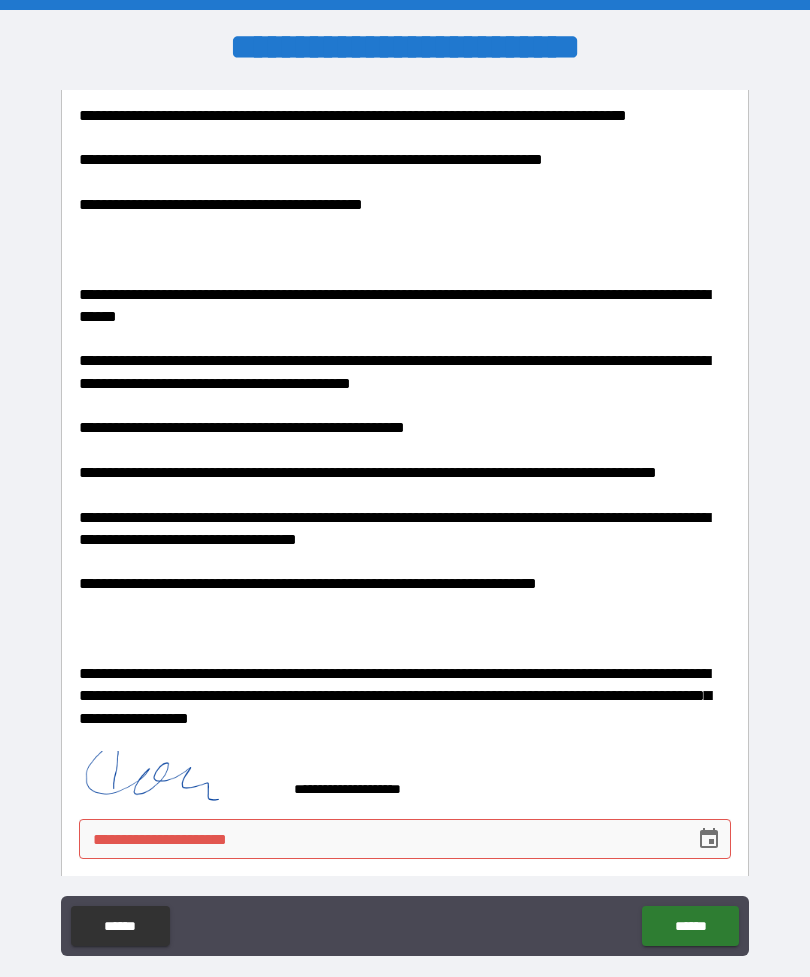 scroll, scrollTop: 594, scrollLeft: 0, axis: vertical 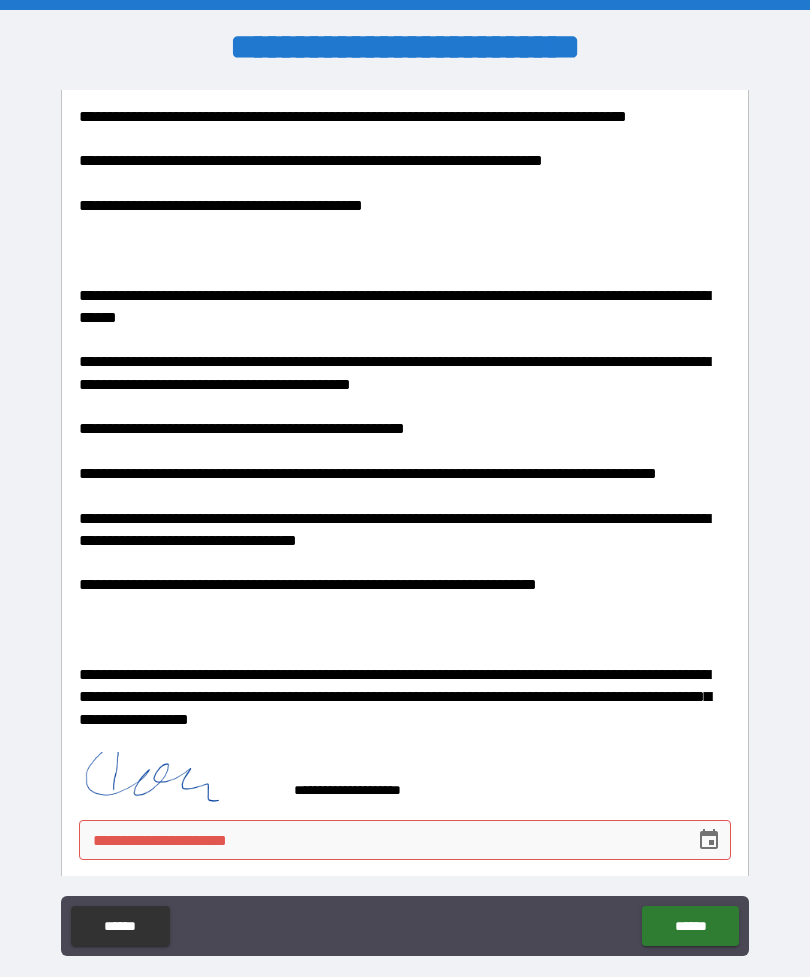 click 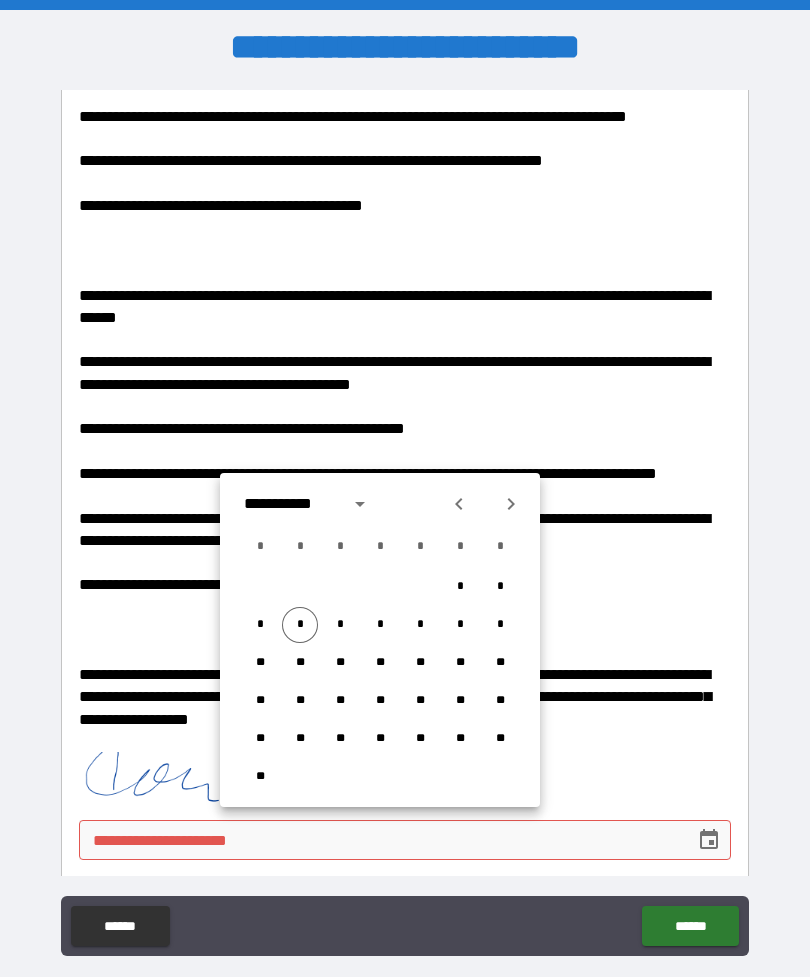 click on "*" at bounding box center (300, 625) 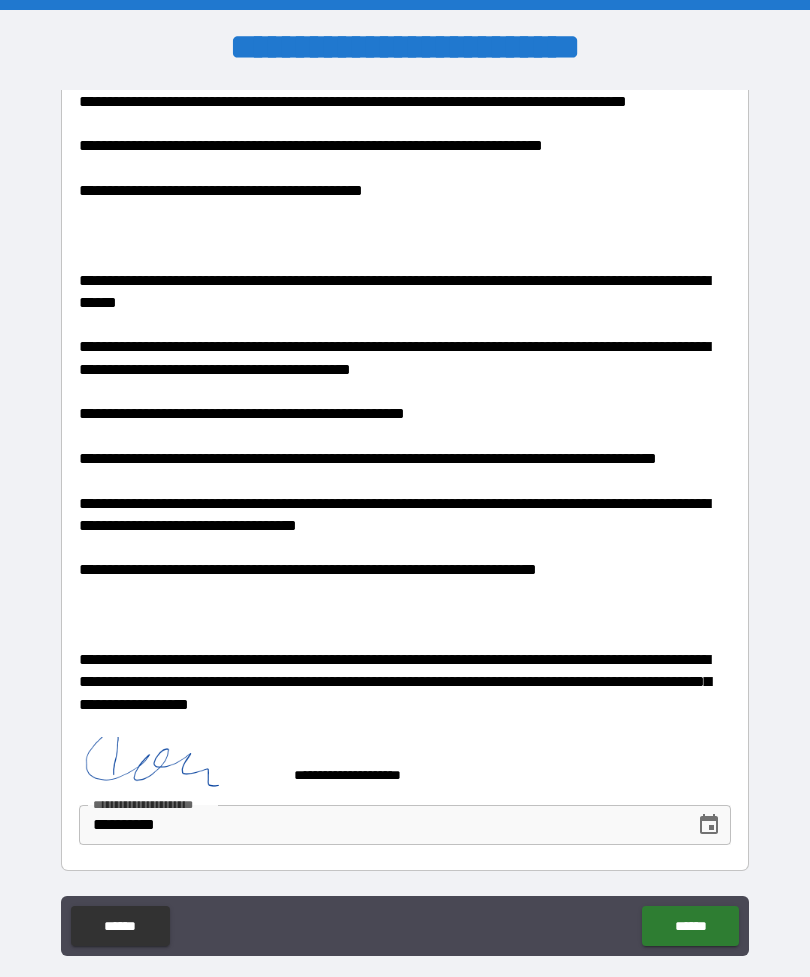 scroll, scrollTop: 598, scrollLeft: 0, axis: vertical 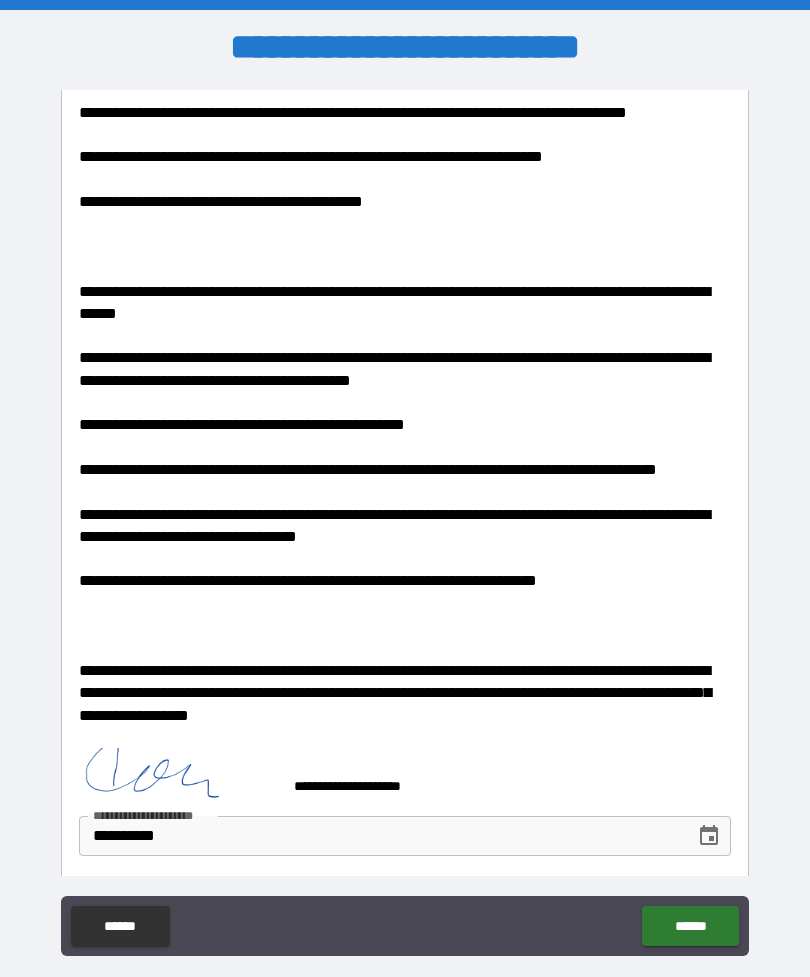 click on "******" at bounding box center (690, 926) 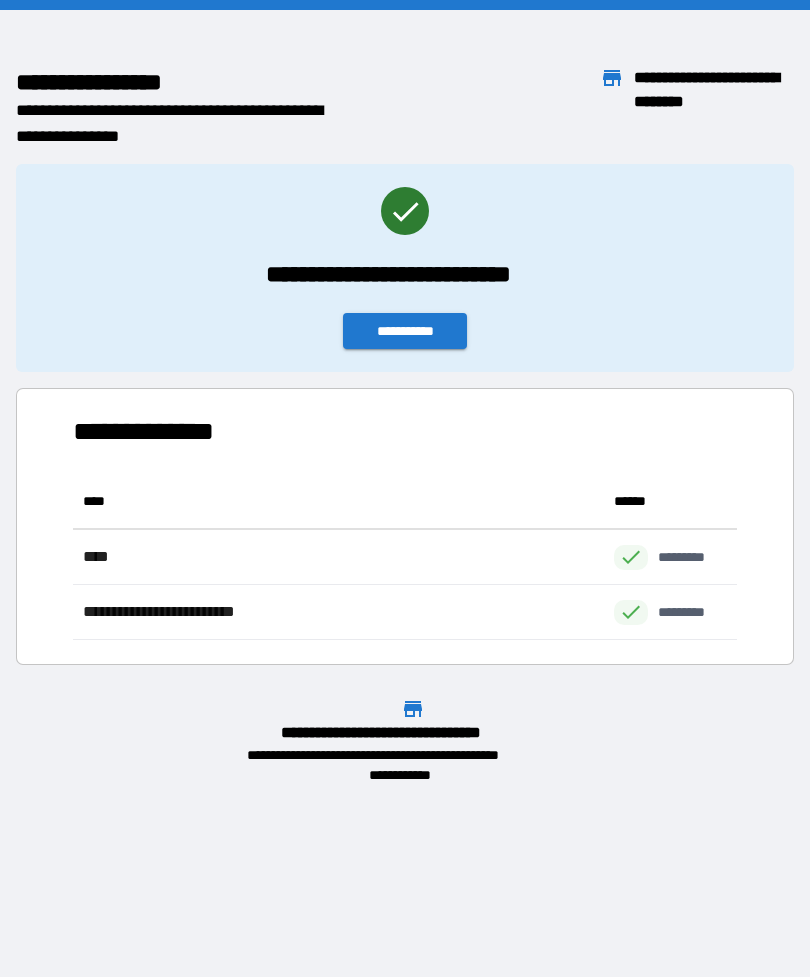 scroll, scrollTop: 1, scrollLeft: 1, axis: both 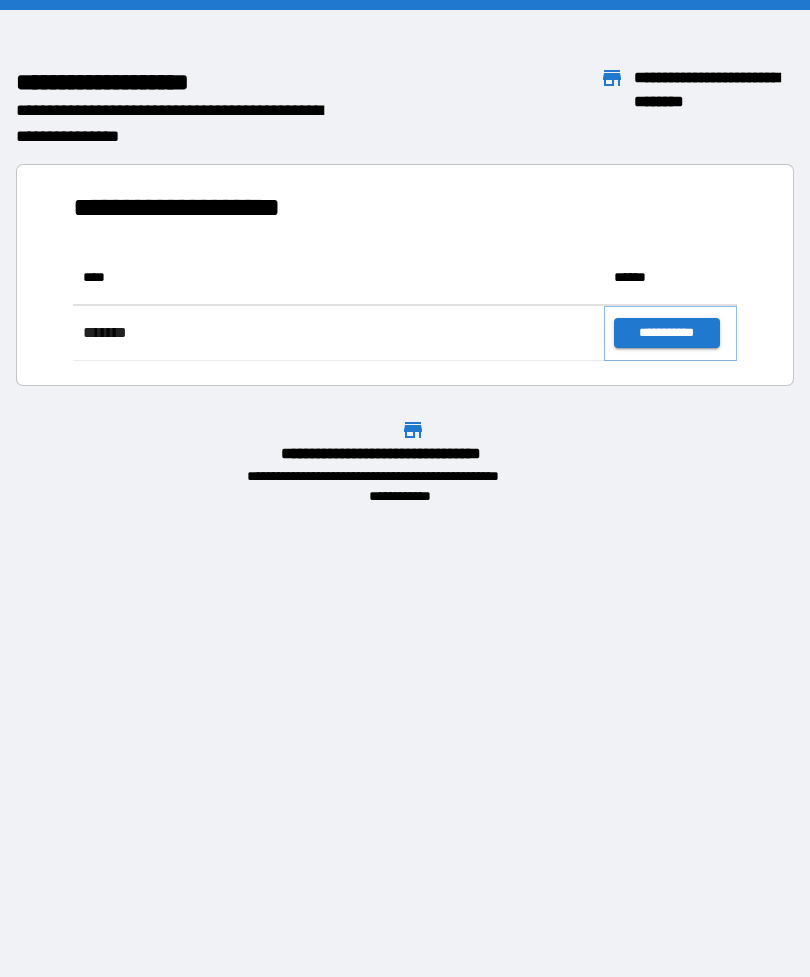 click on "**********" at bounding box center (666, 333) 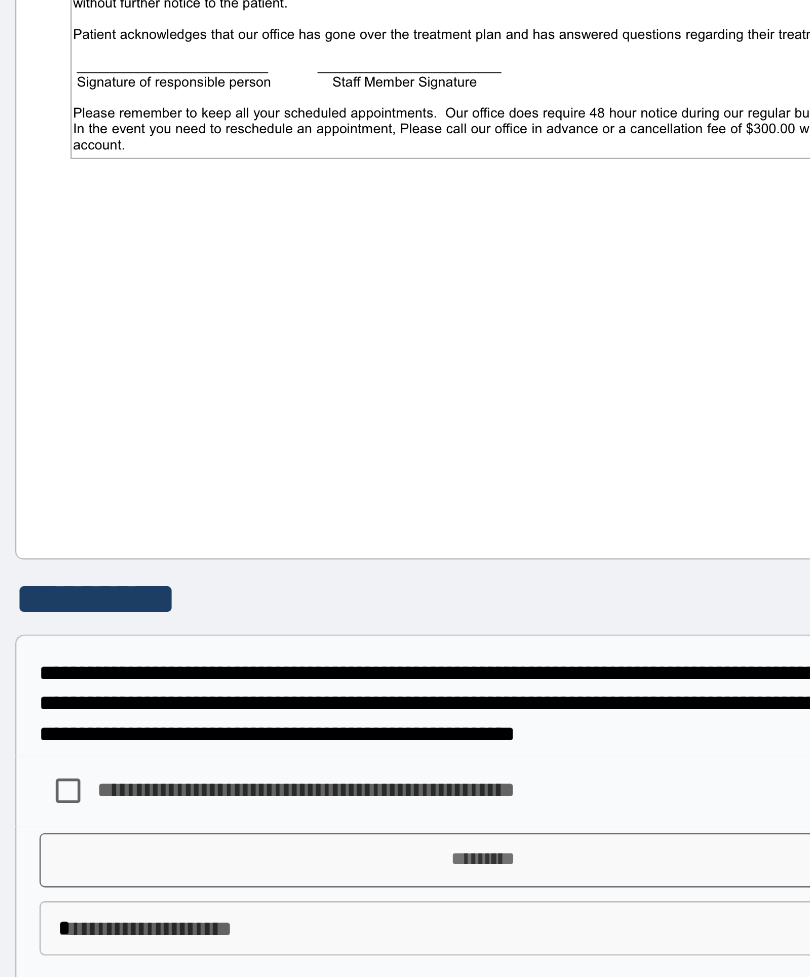 scroll, scrollTop: 458, scrollLeft: 0, axis: vertical 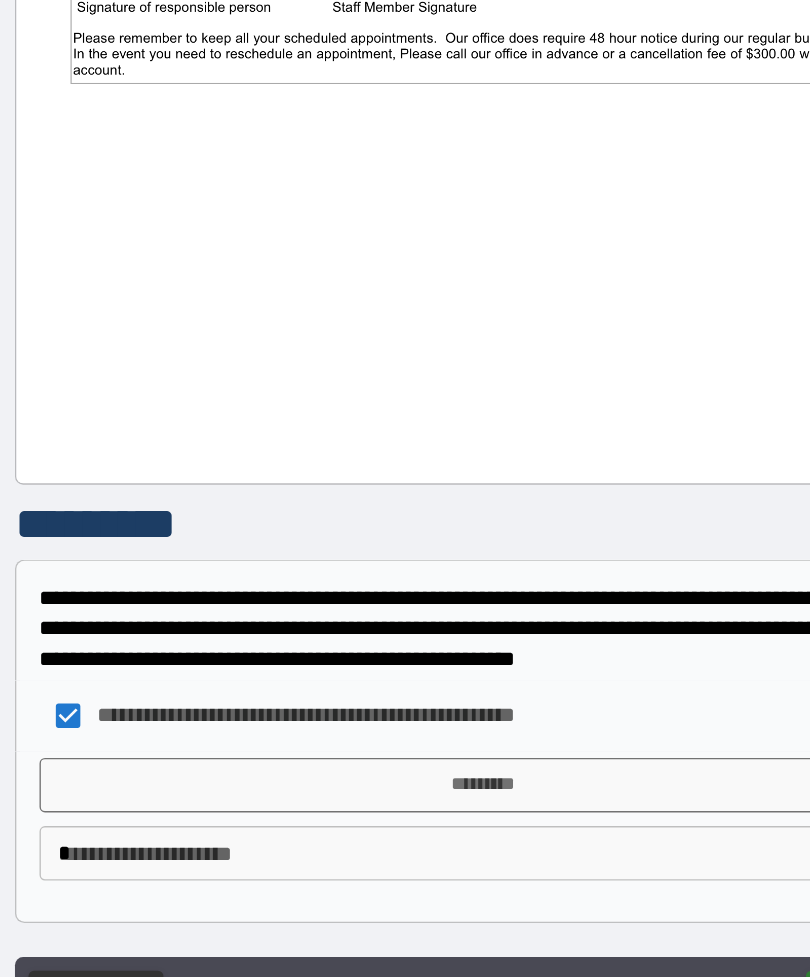 click on "*********" at bounding box center (405, 770) 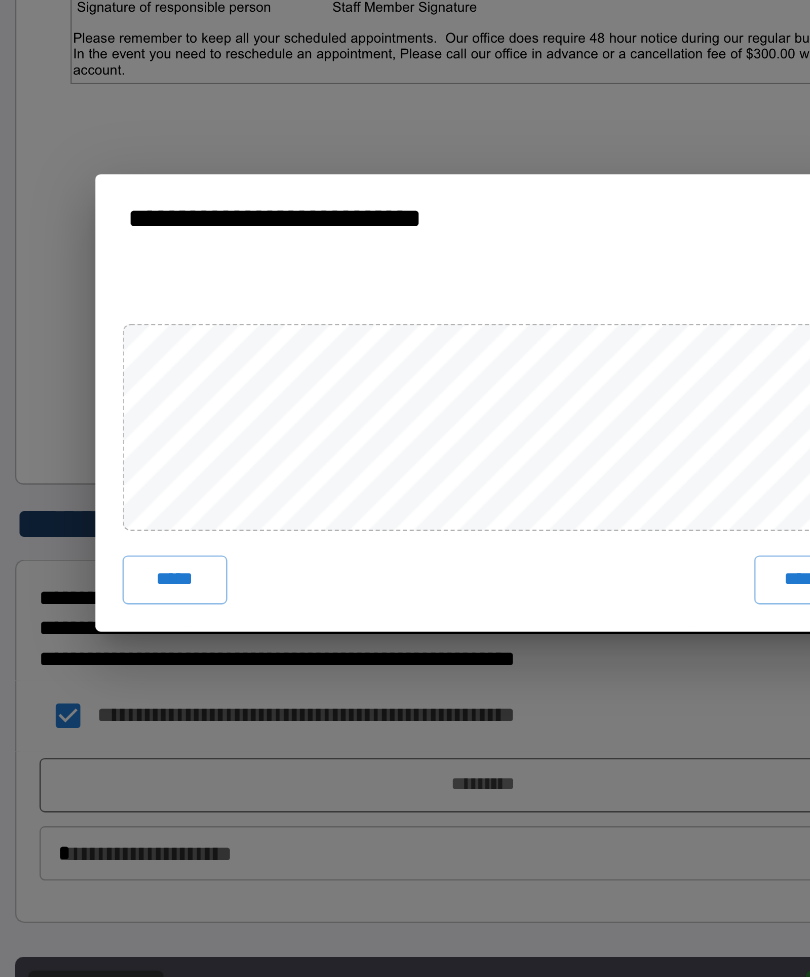 click on "****" at bounding box center (637, 619) 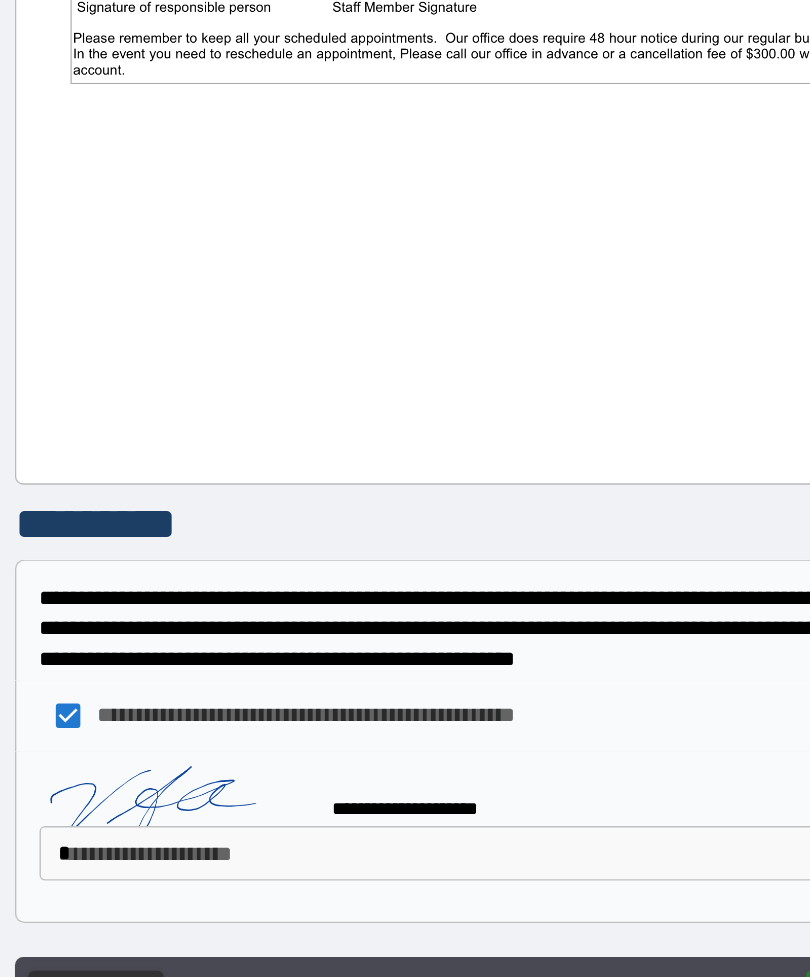 scroll, scrollTop: 448, scrollLeft: 0, axis: vertical 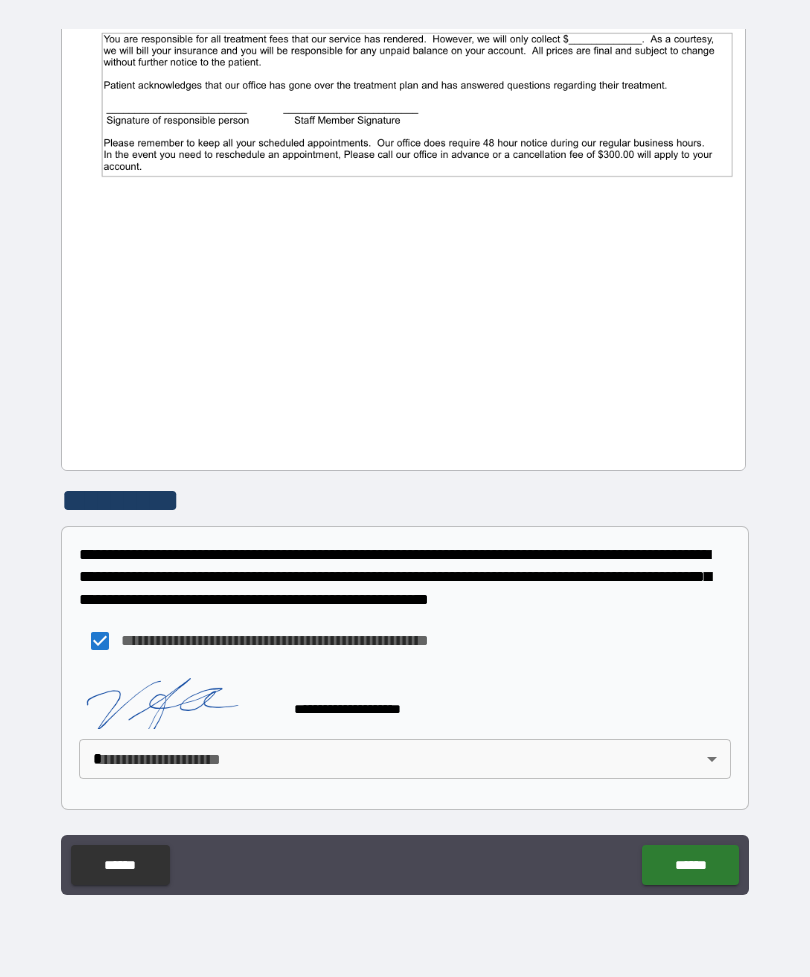 click on "**********" at bounding box center (405, 459) 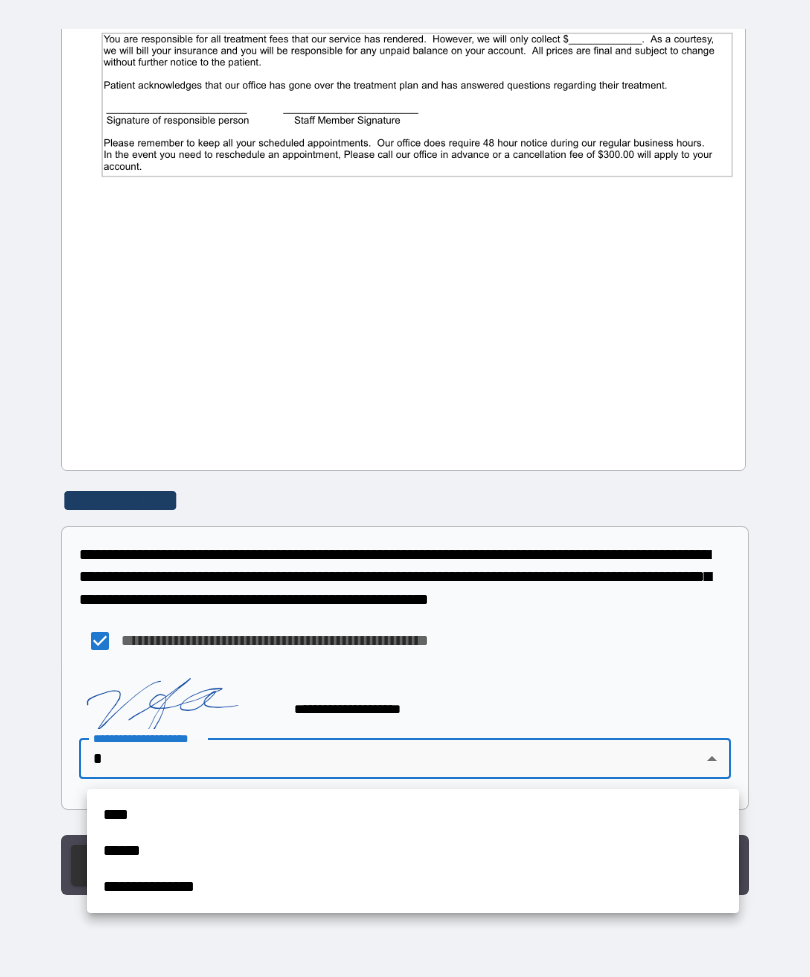 click on "****" at bounding box center [413, 815] 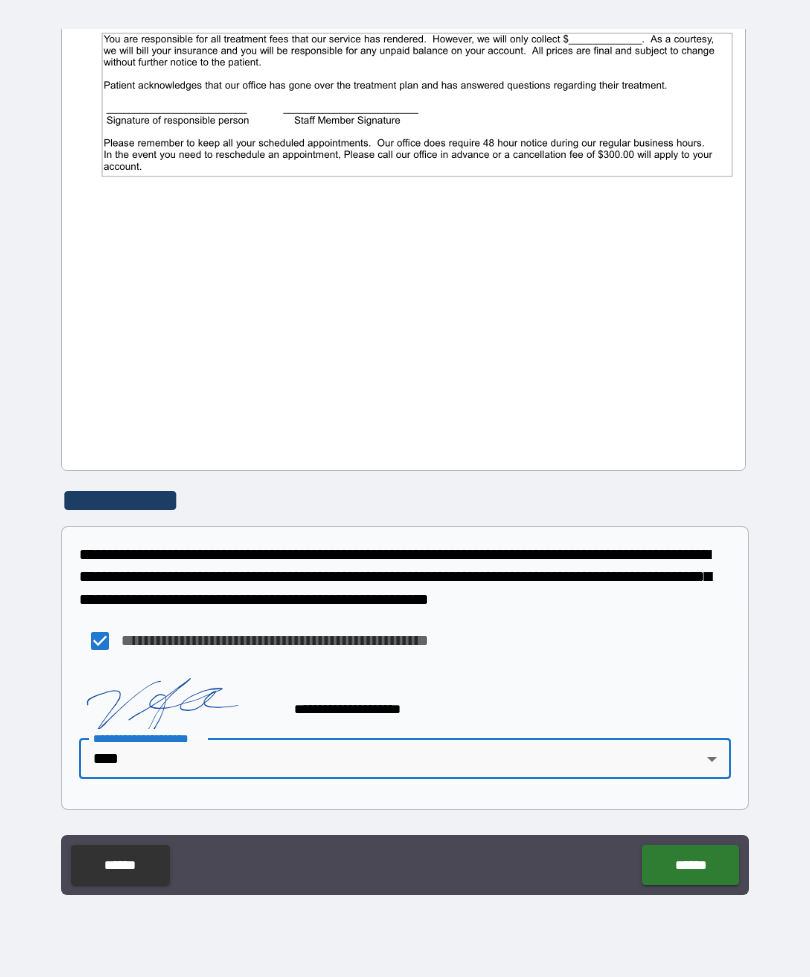 click on "******" at bounding box center (690, 865) 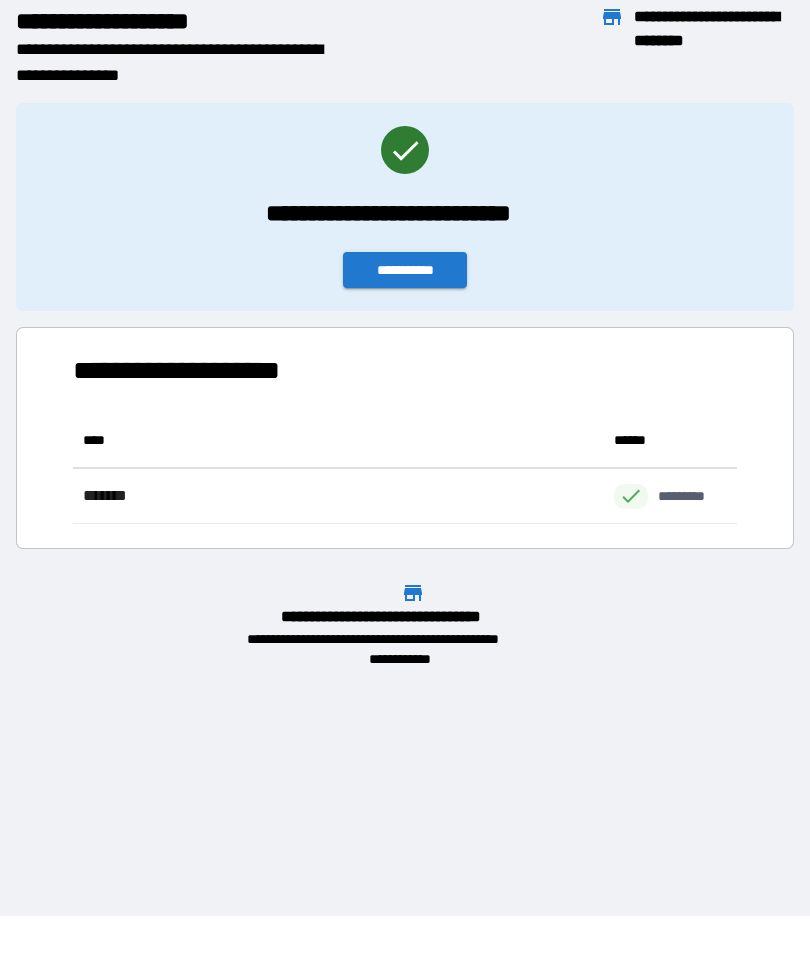 scroll, scrollTop: 111, scrollLeft: 664, axis: both 